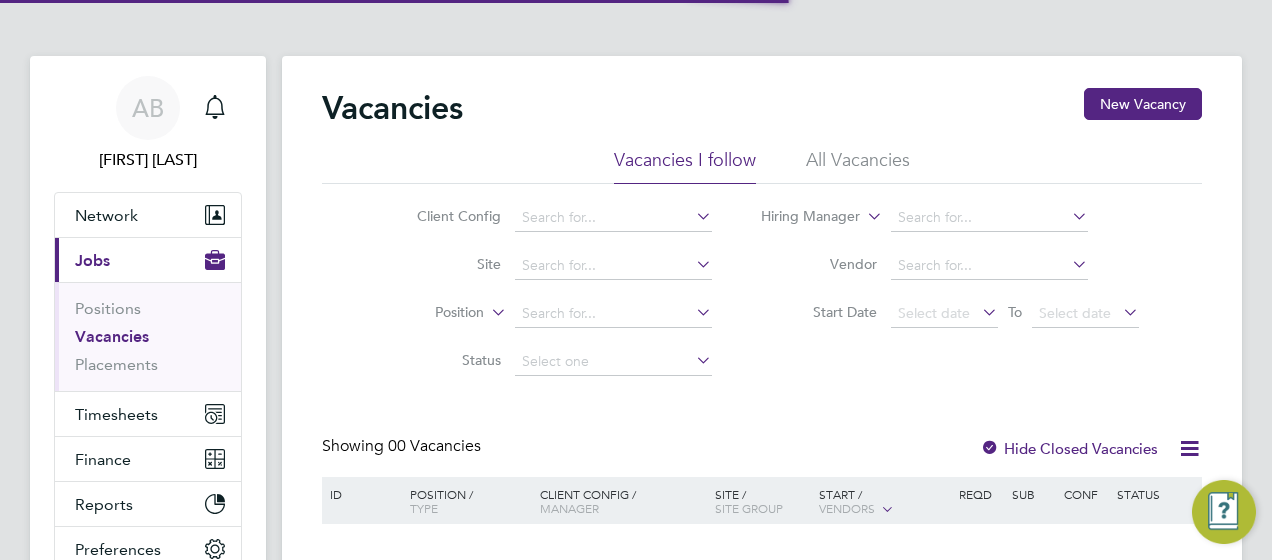 scroll, scrollTop: 0, scrollLeft: 0, axis: both 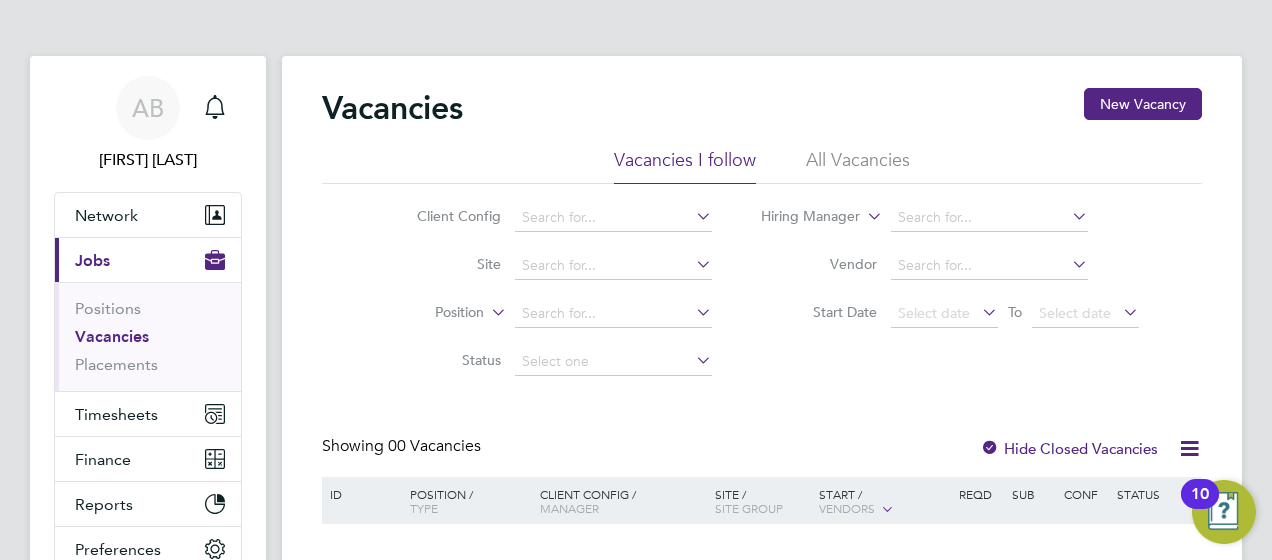 click on "All Vacancies" 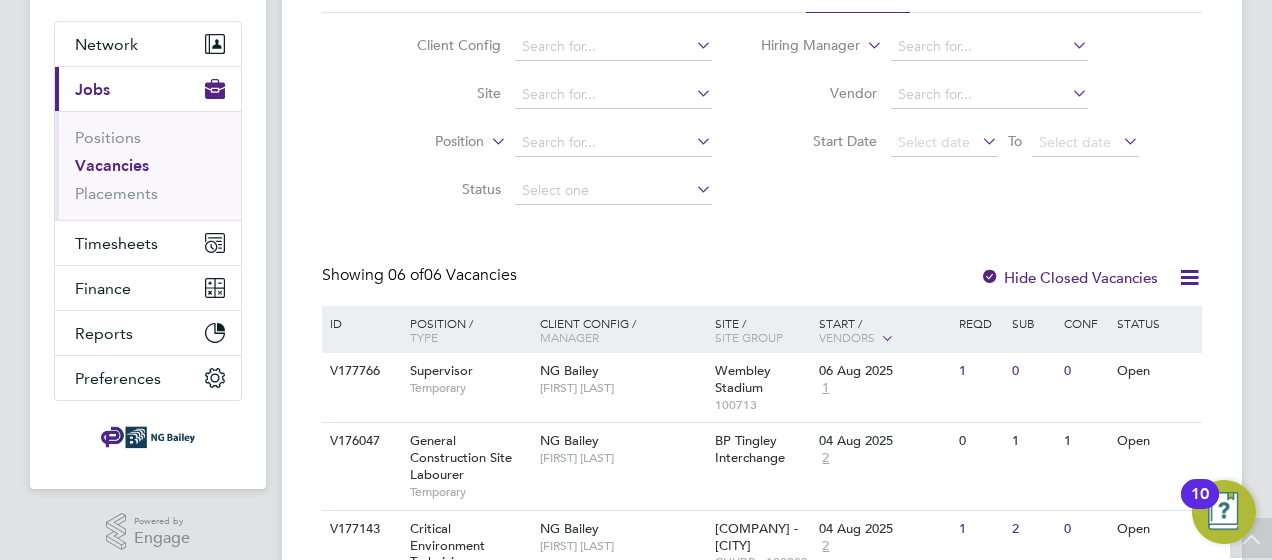 scroll, scrollTop: 0, scrollLeft: 0, axis: both 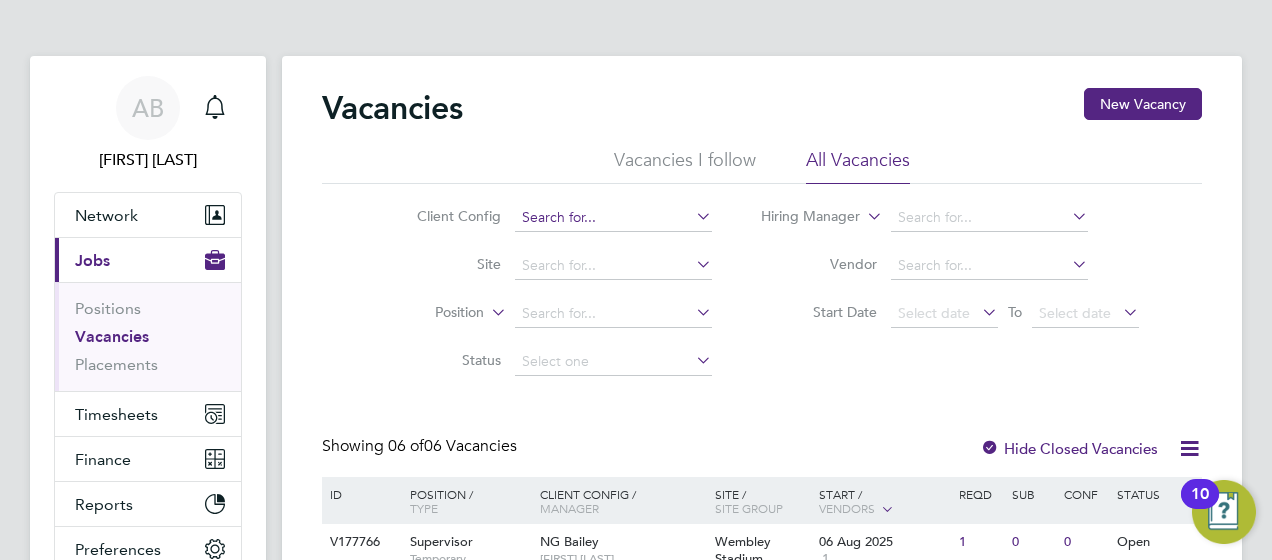 click 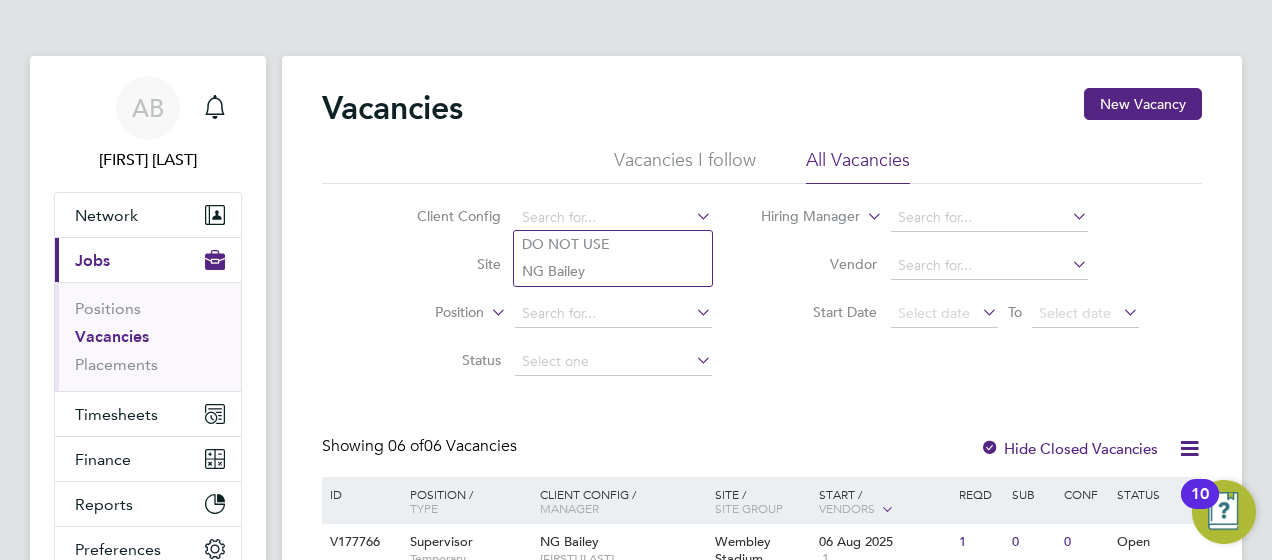 click on "Client Config" 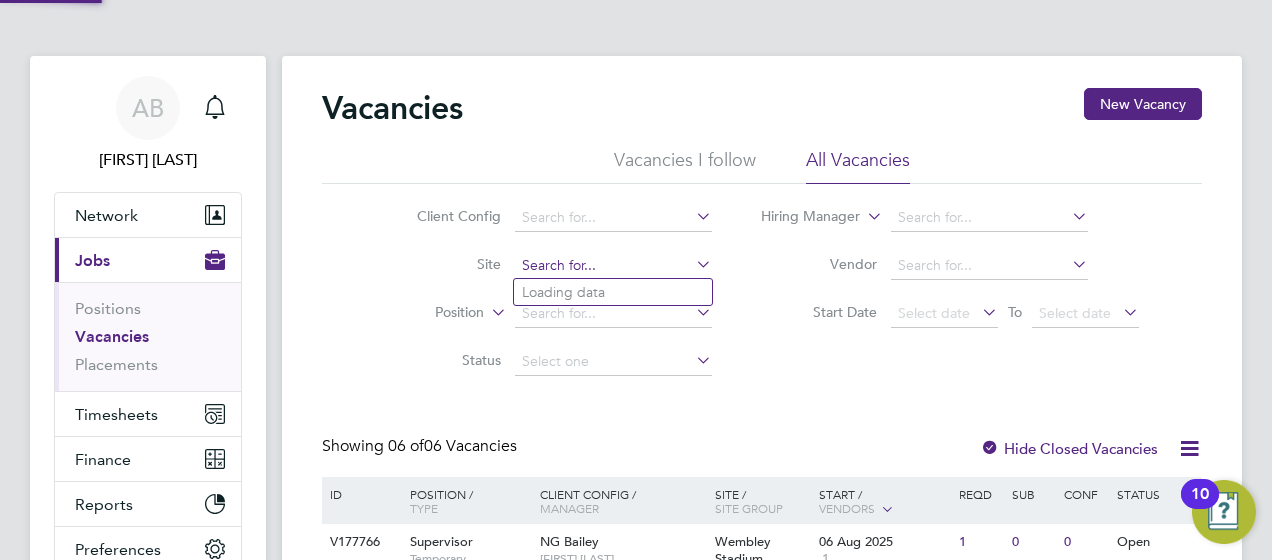 click 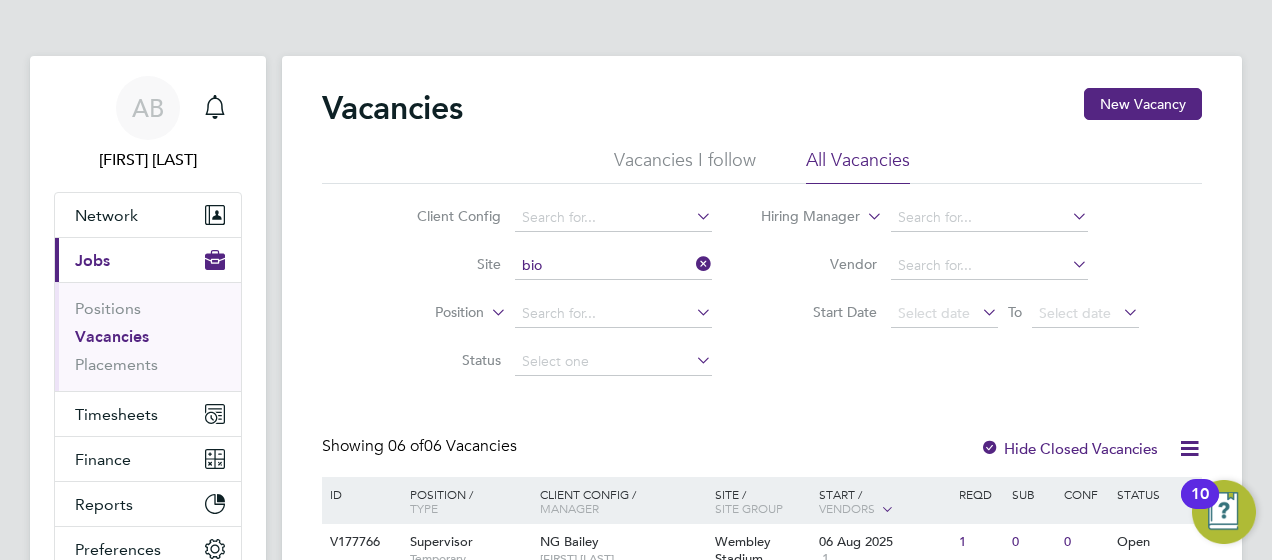 click on "[CITY] [CITY]" 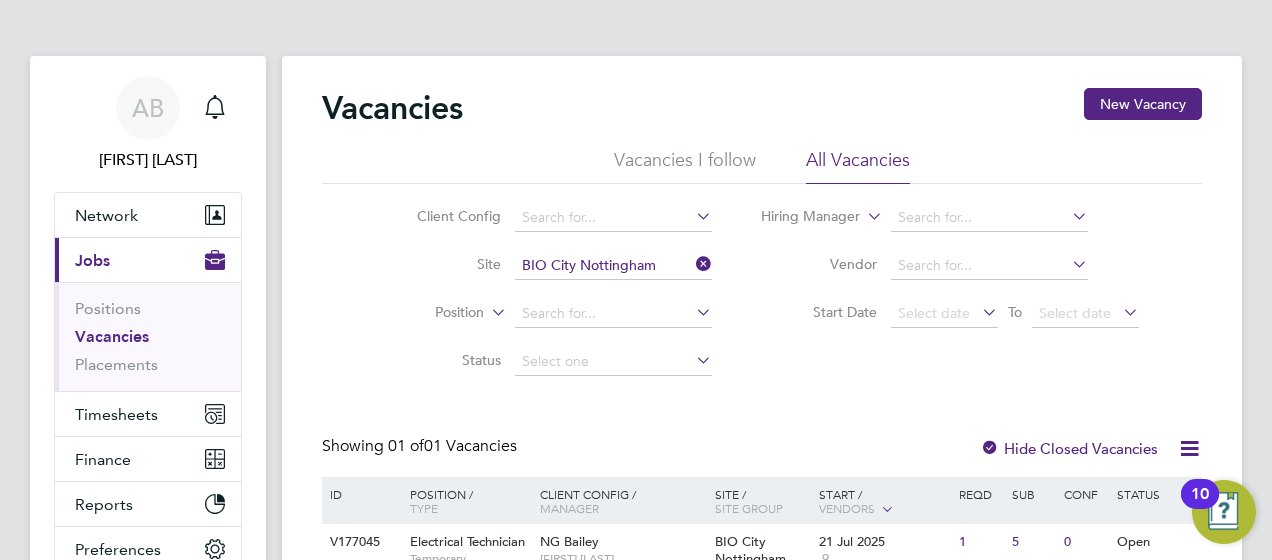 scroll, scrollTop: 100, scrollLeft: 0, axis: vertical 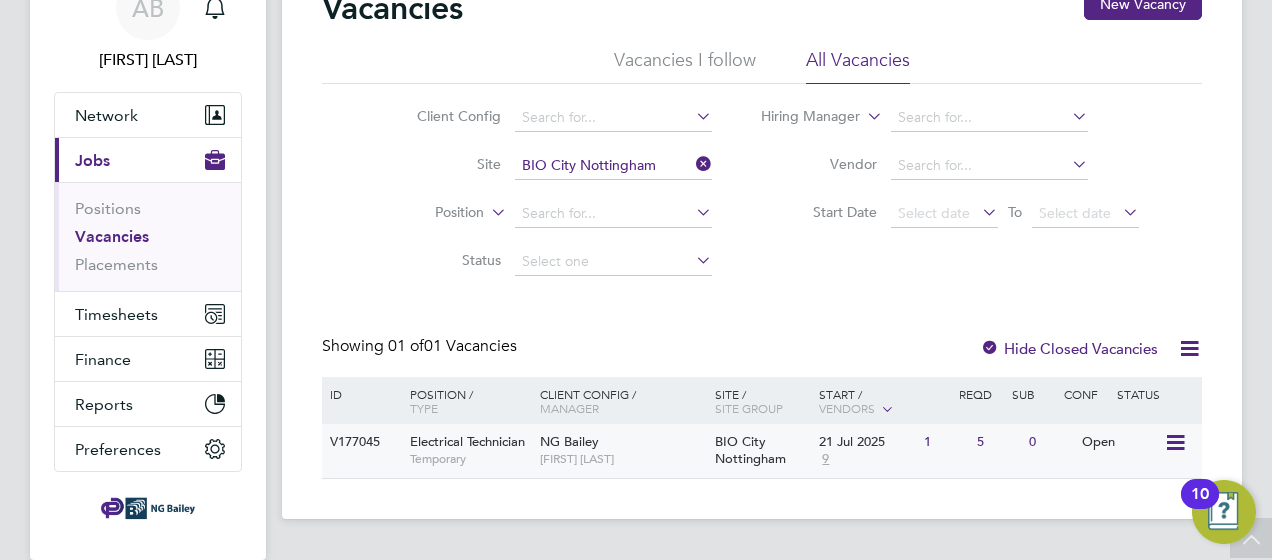 click on "Electrical Technician" 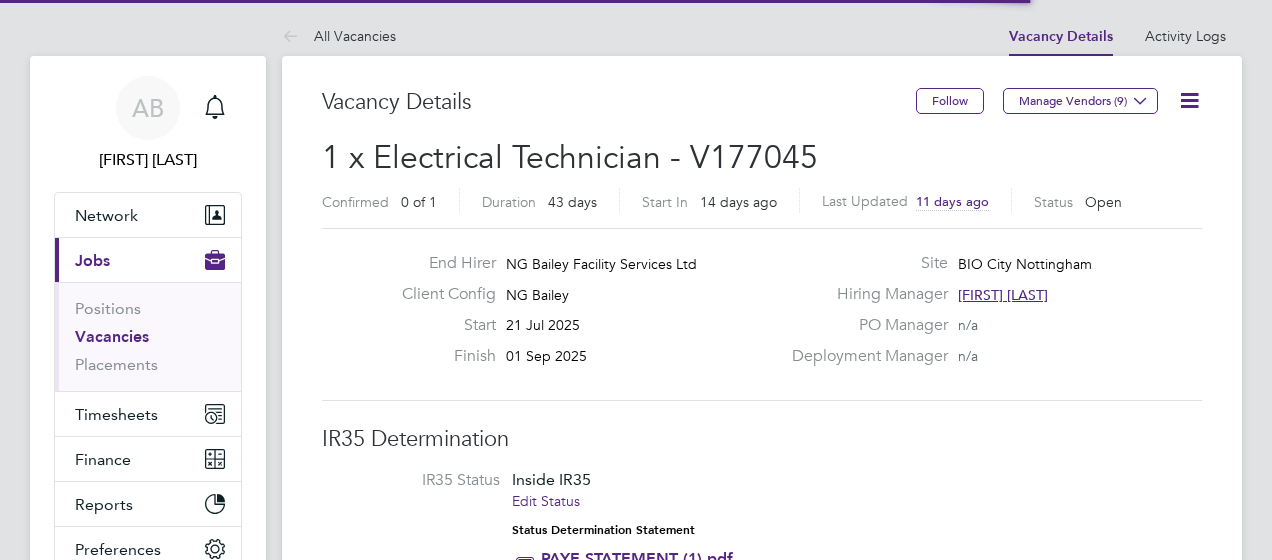 scroll, scrollTop: 0, scrollLeft: 0, axis: both 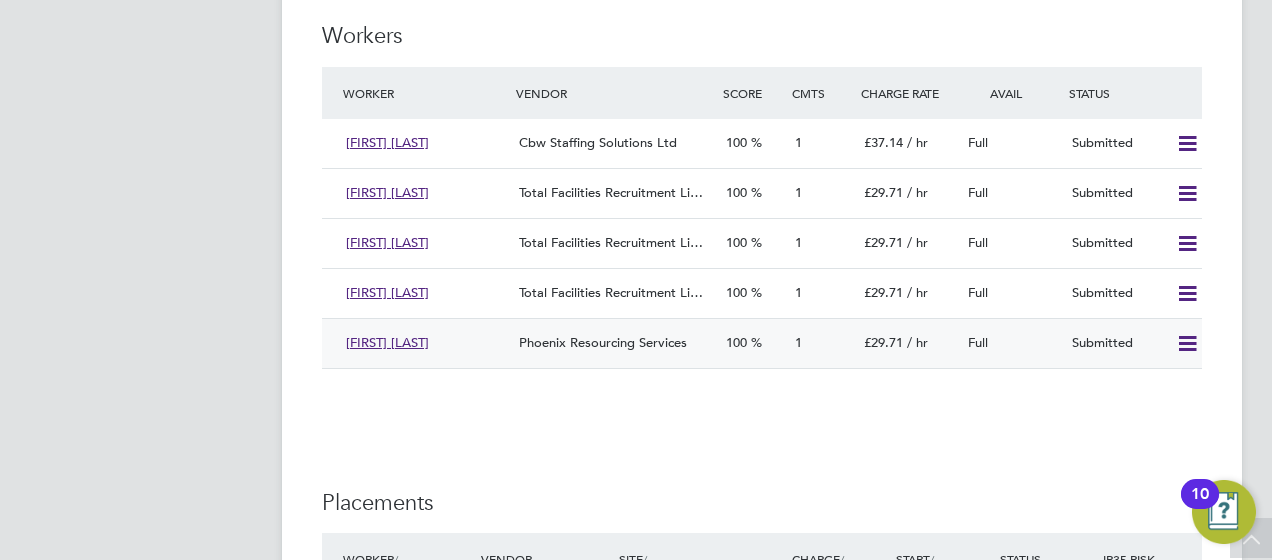 click on "[FIRST] [LAST]" 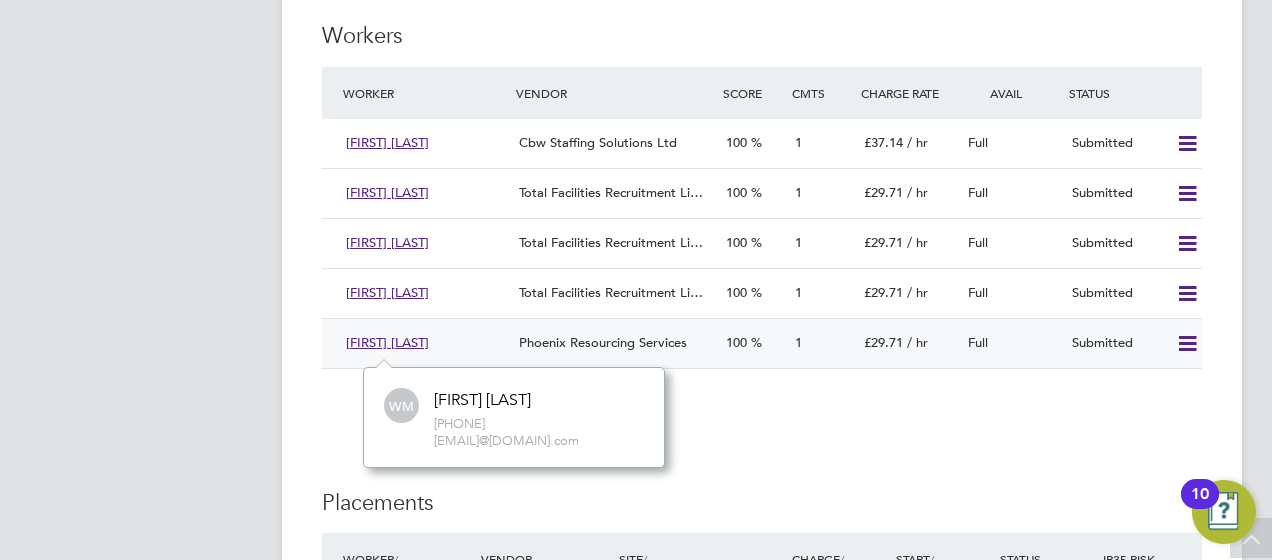 click 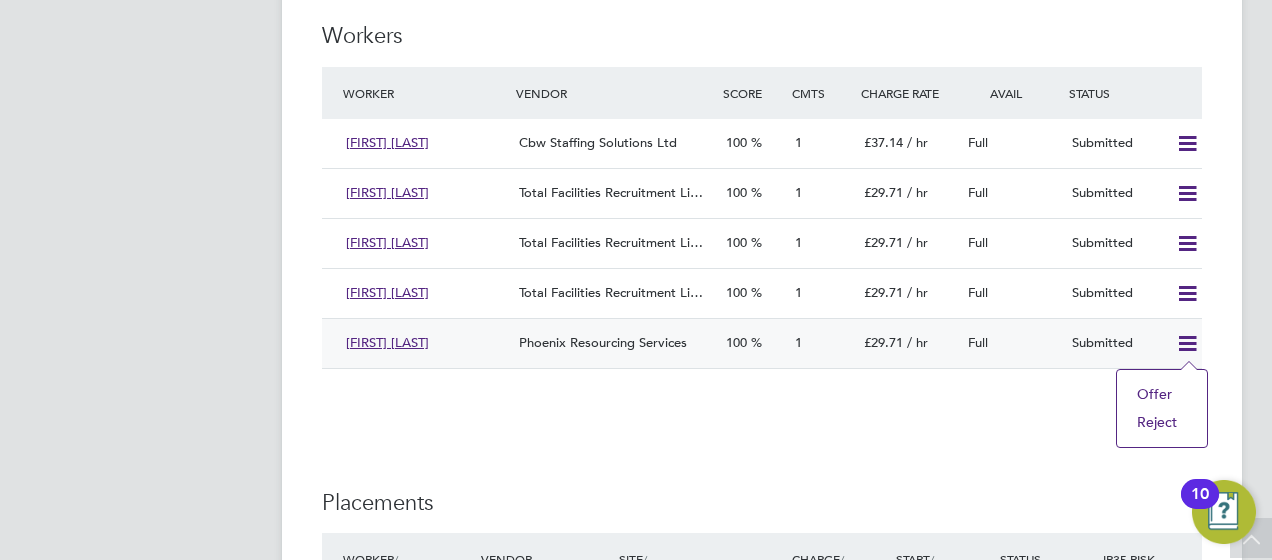 click on "IR35 Determination IR35 Status Inside IR35 Edit Status Status Determination Statement PAYE STATEMENT (1).pdf Details PO No PO Number Valid From Valid To Expiry No PO numbers have been created. Reason Temp to perm Description PURPOSE OF ROLE: To provide an exceptional high standard of building services provision (planned and reactive) within a commercial occupied environment and with the utmost regard for customer service. Deliver PPM relating primarily to Electrical Equipment in-line with agreed programmes / SLA's in order to meet Client and Statutory Compliance. Complete Reactive Works identified through PPM work undertaken when requested. Provide Service Support as part of a team providing quality service delivery 24/7, with a requirement to be part of the out of hour’s emergency call out team. KEY ACCOUNTABILITIES: • To maintain premises to an exceptionally high standards through a proactive service delivery methodology ADDITIONAL RESPONSIBILITIES:" 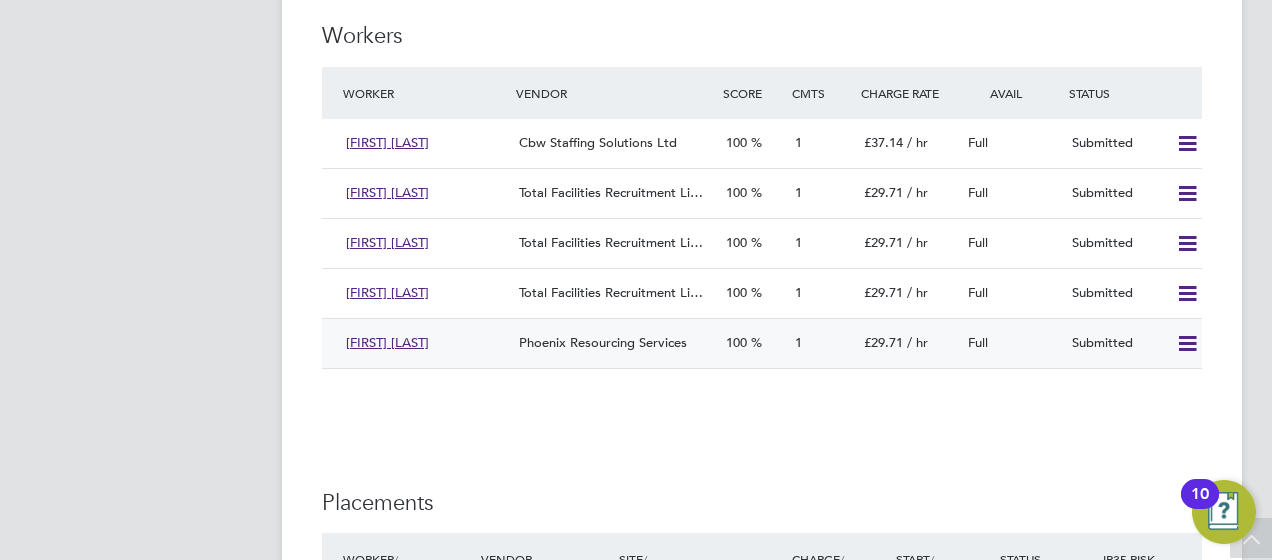 click on "[FIRST] [LAST]" 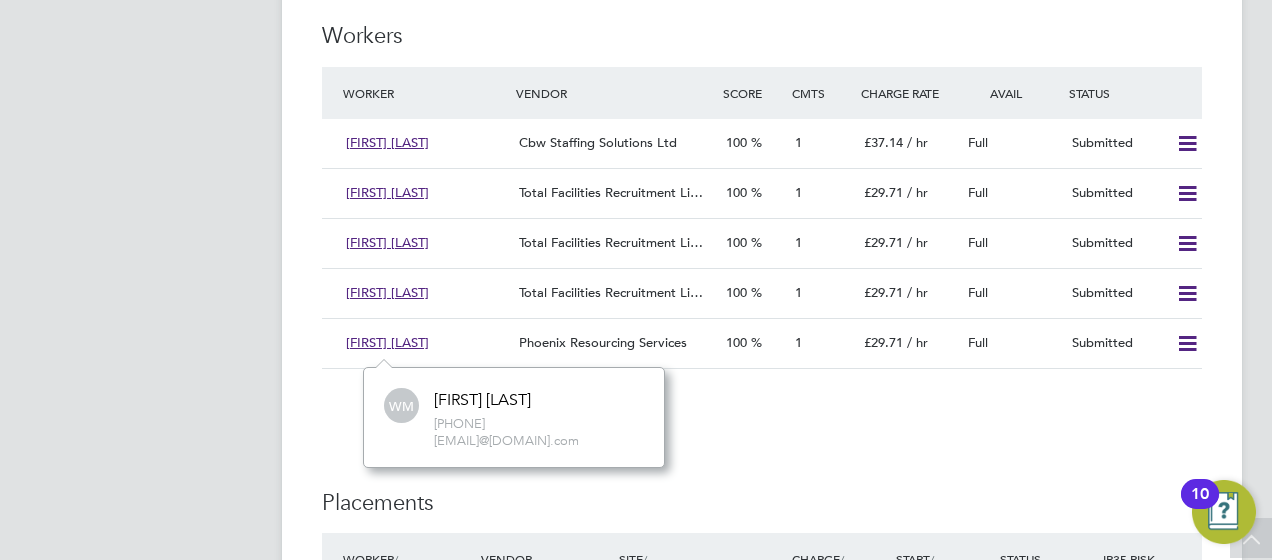 click on "Vacancy Details Follow Manage Vendors (9) 1 x Electrical Technician - V177045 Confirmed 0 of 1 Duration 43 days Start In 14 days ago Last Updated 11 days ago Status Open End Hirer NG Bailey Facility Services Ltd Client Config NG Bailey Start 21 Jul 2025 Finish 01 Sep 2025 Site BIO City [CITY] Hiring Manager [FIRST] [LAST] PO Manager n/a Deployment Manager n/a IR35 Determination IR35 Status Inside IR35 Edit Status Status Determination Statement PAYE STATEMENT (1).pdf Details PO No PO Number Valid From Valid To Expiry No PO numbers have been created. Reason Temp to perm Description PURPOSE OF ROLE: To provide an exceptional high standard of building services provision (planned and reactive) within a commercial occupied environment and with the utmost regard for customer service. KEY ACCOUNTABILITIES: • To maintain premises to an exceptionally high standards through a proactive service delivery methodology ADDITIONAL RESPONSIBILITIES:" 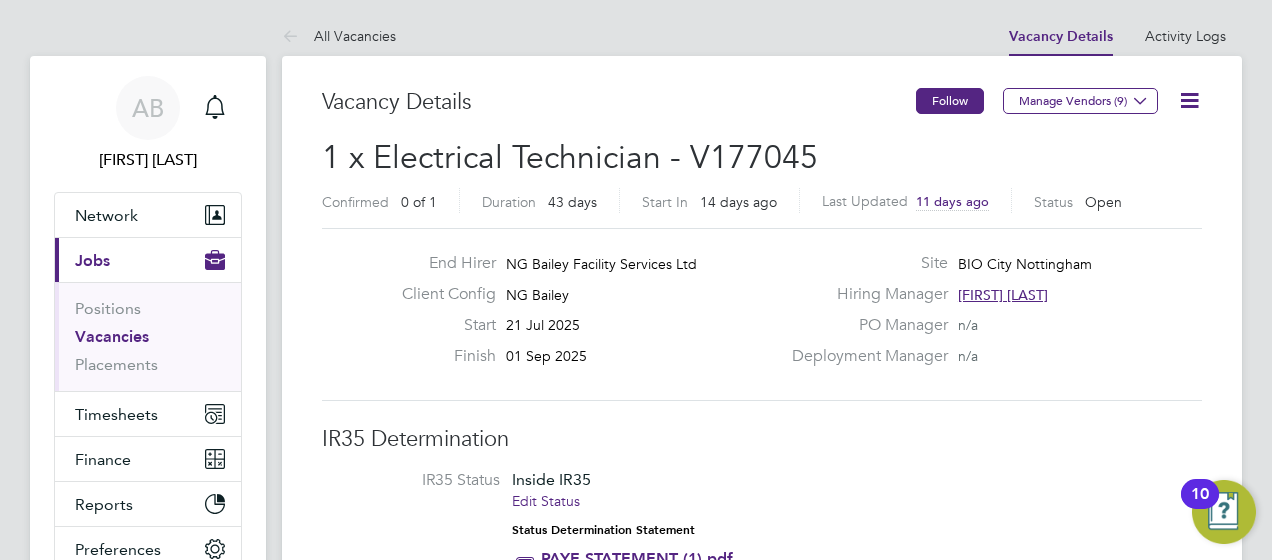click on "Follow" 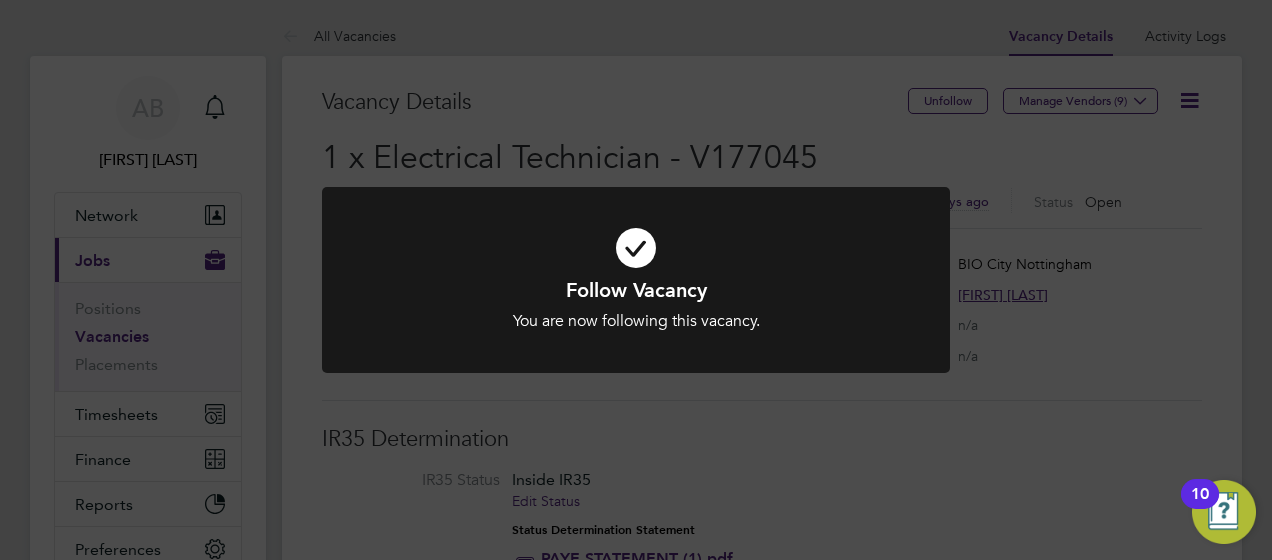 click on "Follow Vacancy You are now following this vacancy. Cancel Okay" 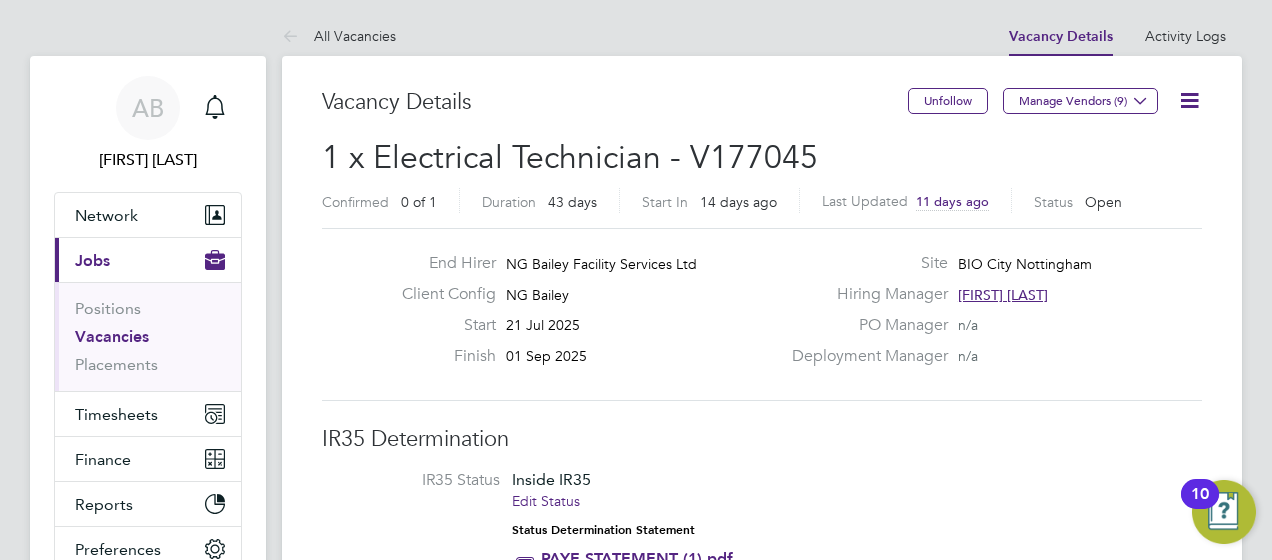click 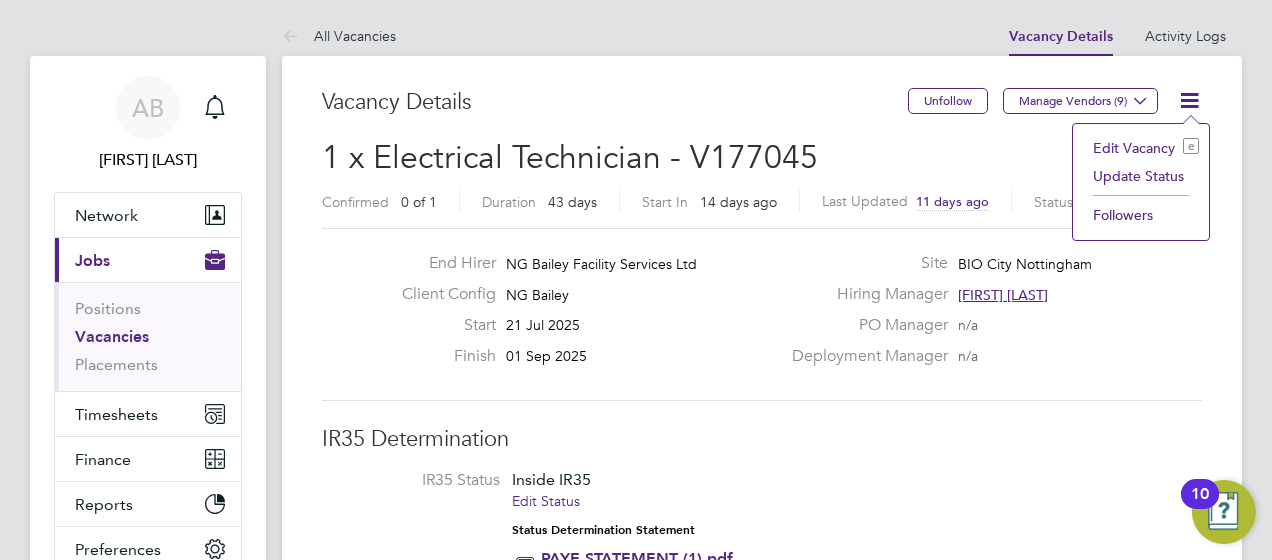 click on "Vacancy Details" 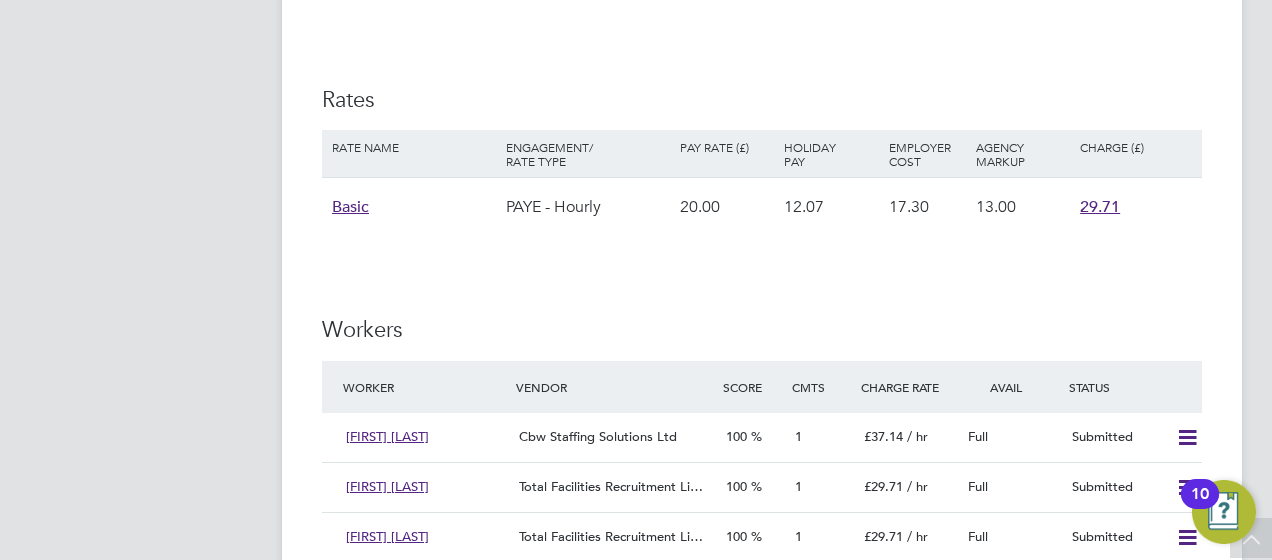 scroll, scrollTop: 3000, scrollLeft: 0, axis: vertical 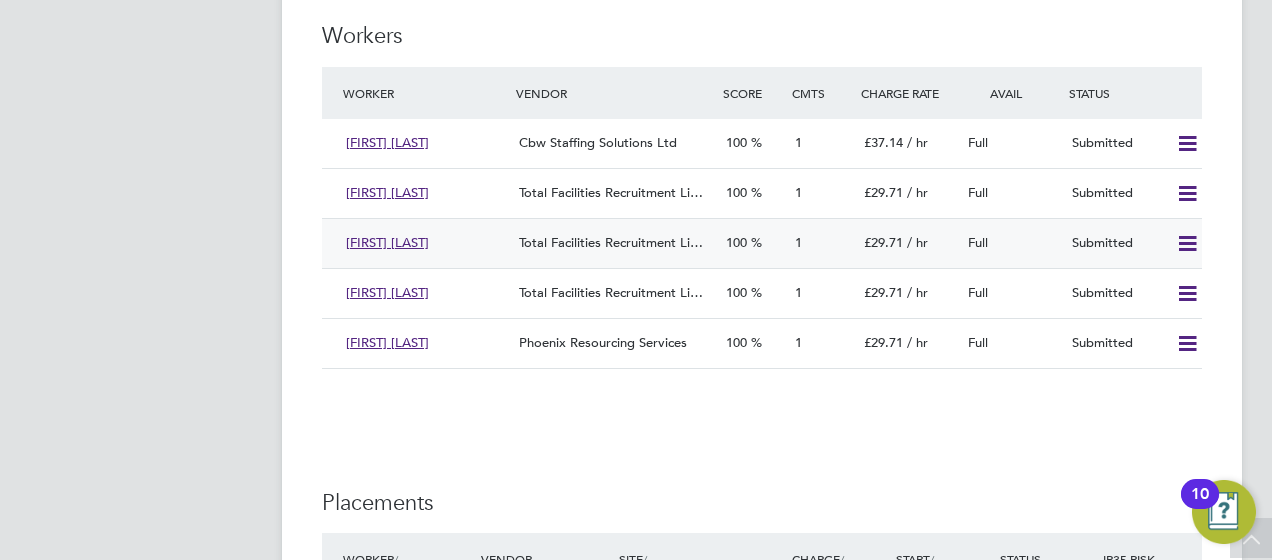 click on "[FIRST] [LAST]" 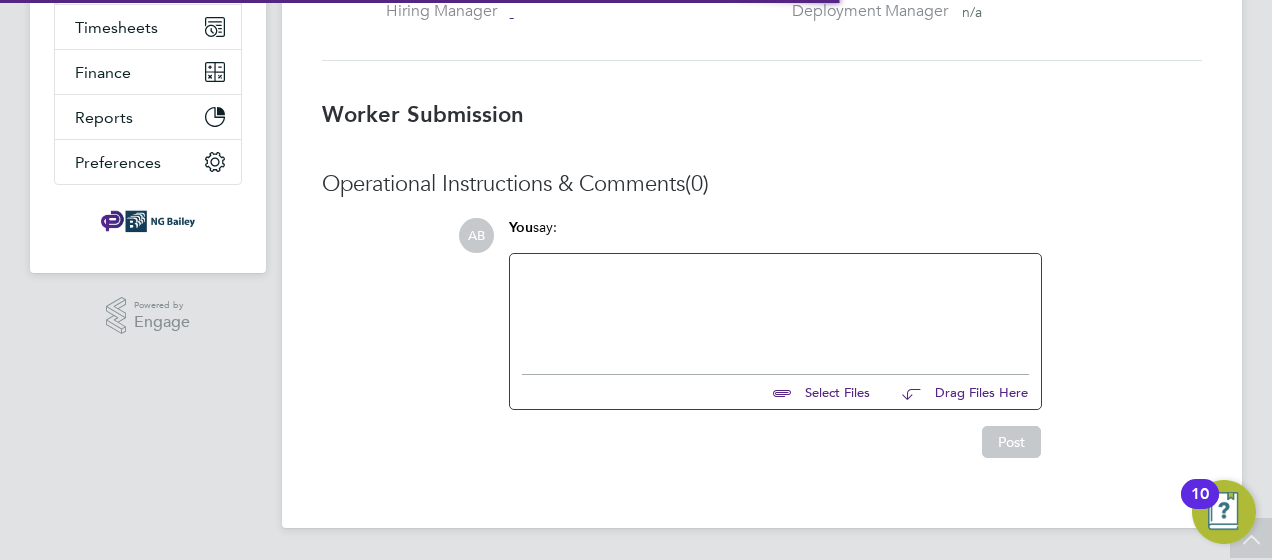 scroll, scrollTop: 183, scrollLeft: 0, axis: vertical 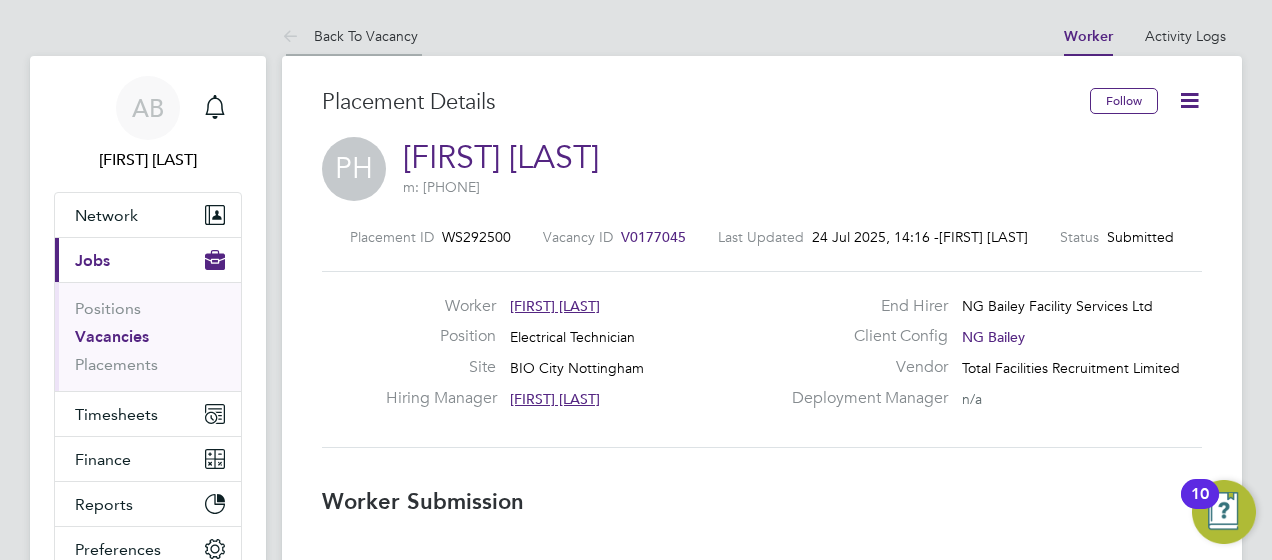 click on "Back To Vacancy" at bounding box center (350, 36) 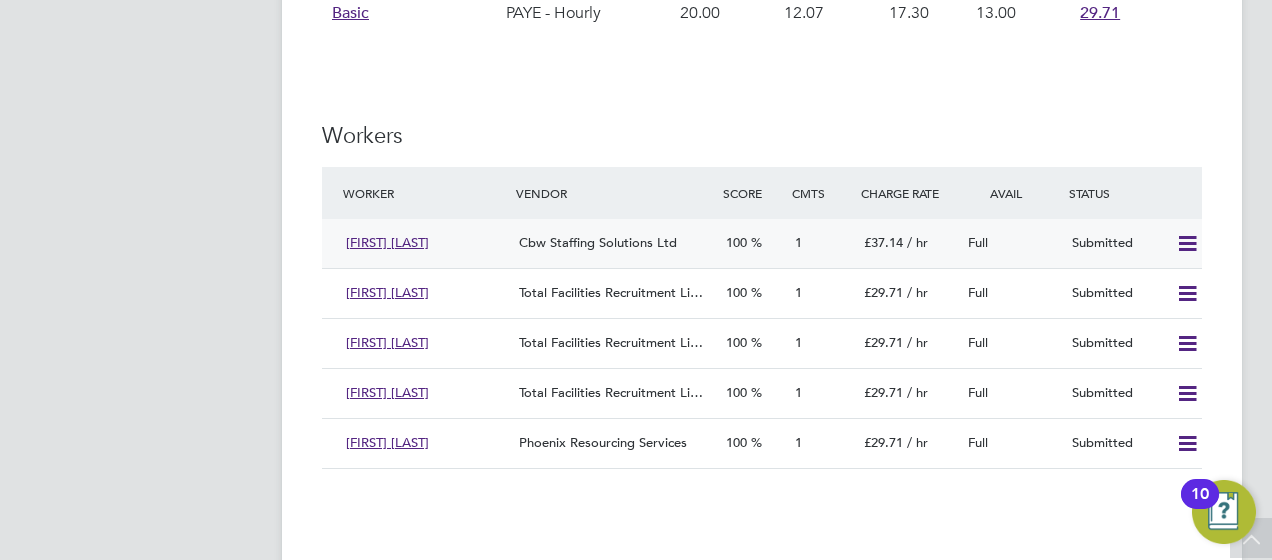 click on "[FIRST] [LAST]" 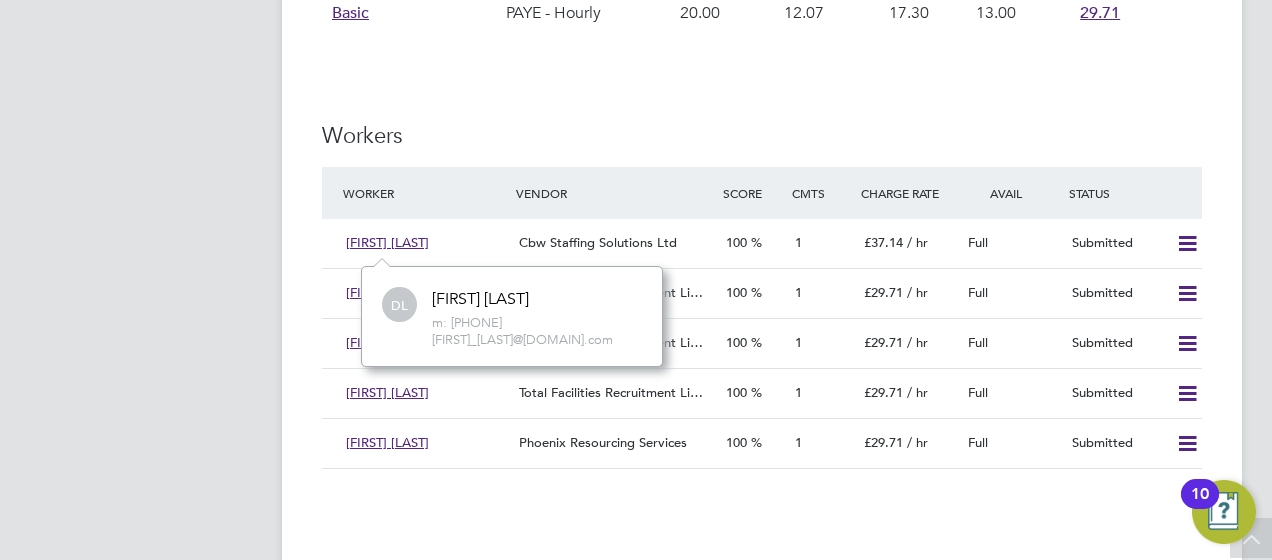 click on "Vacancy Details Unfollow Manage Vendors (9) 1 x Electrical Technician - V177045 Confirmed 0 of 1 Duration 43 days Start In 14 days ago Last Updated 11 days ago Status Open End Hirer NG Bailey Facility Services Ltd Client Config NG Bailey Start 21 Jul 2025 Finish 01 Sep 2025 Site BIO City [CITY] Hiring Manager [FIRST] [LAST] PO Manager n/a Deployment Manager n/a IR35 Determination IR35 Status Inside IR35 Edit Status Status Determination Statement PAYE STATEMENT (1).pdf Details PO No PO Number Valid From Valid To Expiry No PO numbers have been created. Reason Temp to perm Description PURPOSE OF ROLE: To provide an exceptional high standard of building services provision (planned and reactive) within a commercial occupied environment and with the utmost regard for customer service. KEY ACCOUNTABILITIES: • To maintain premises to an exceptionally high standards through a proactive service delivery methodology ADDITIONAL RESPONSIBILITIES:" 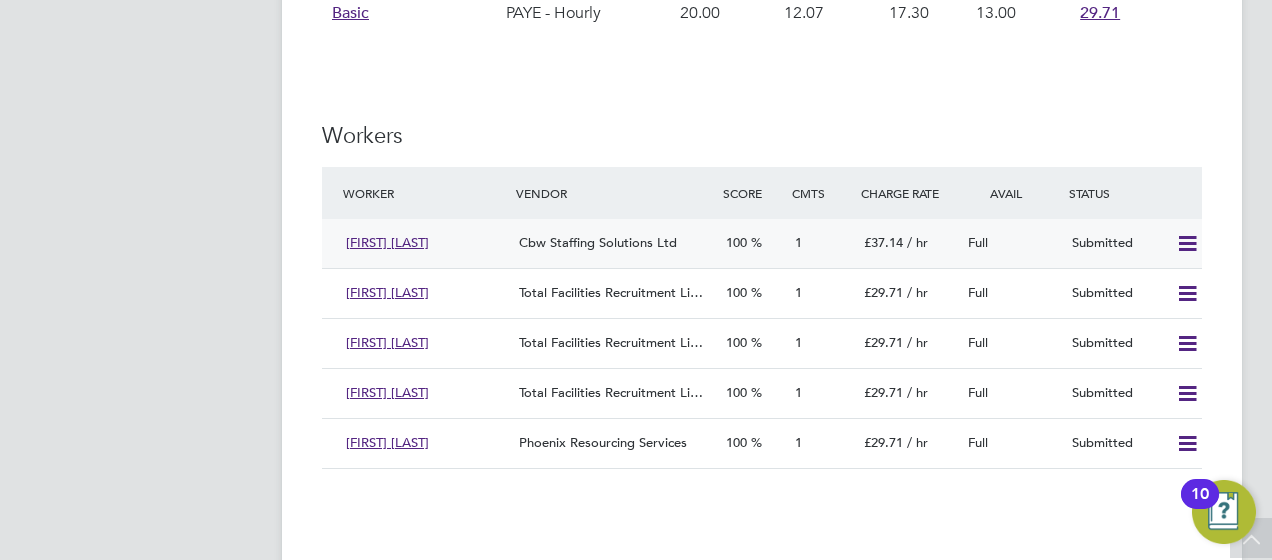 click on "[FIRST] [LAST]" 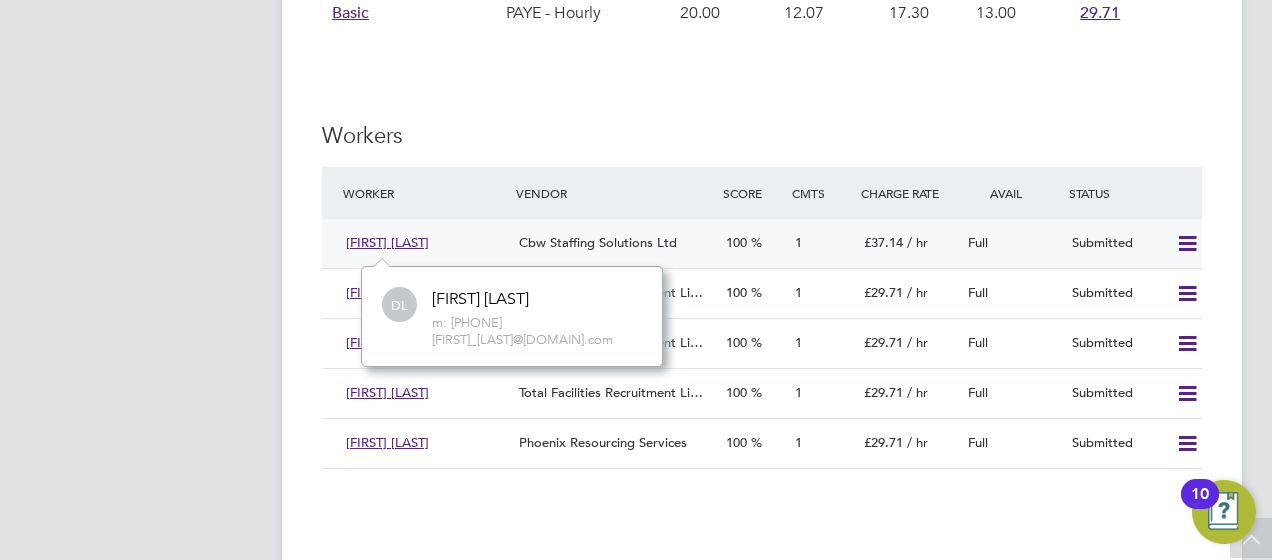 click on "[FIRST] [LAST]" 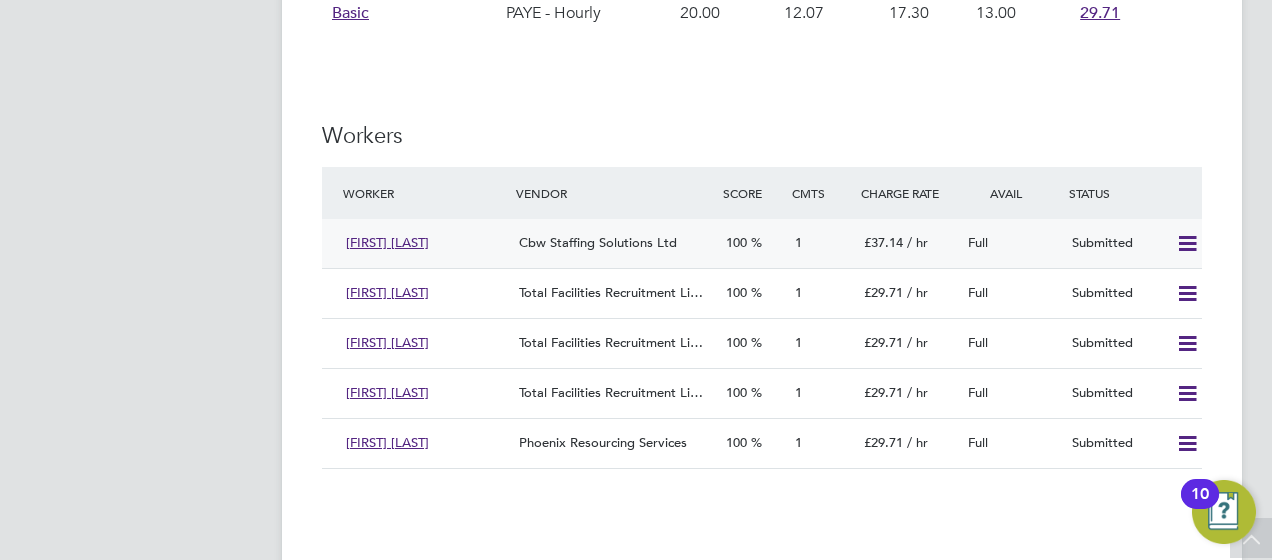 click on "[FIRST] [LAST]" 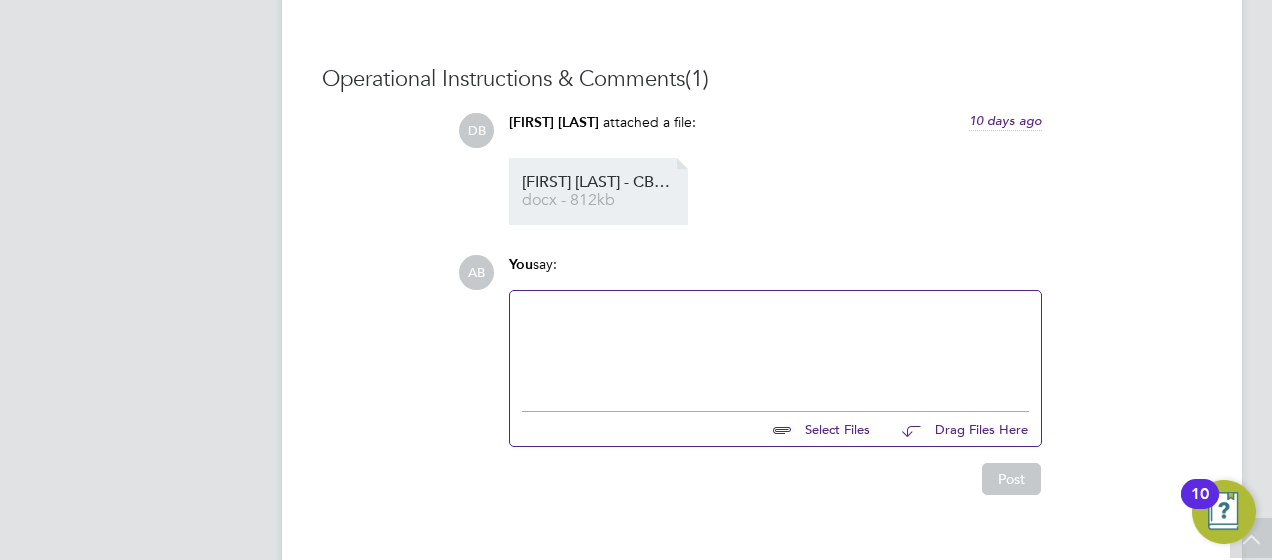 click on "[FIRST] [LAST] - CBW Staffing Solutions CV (1)" 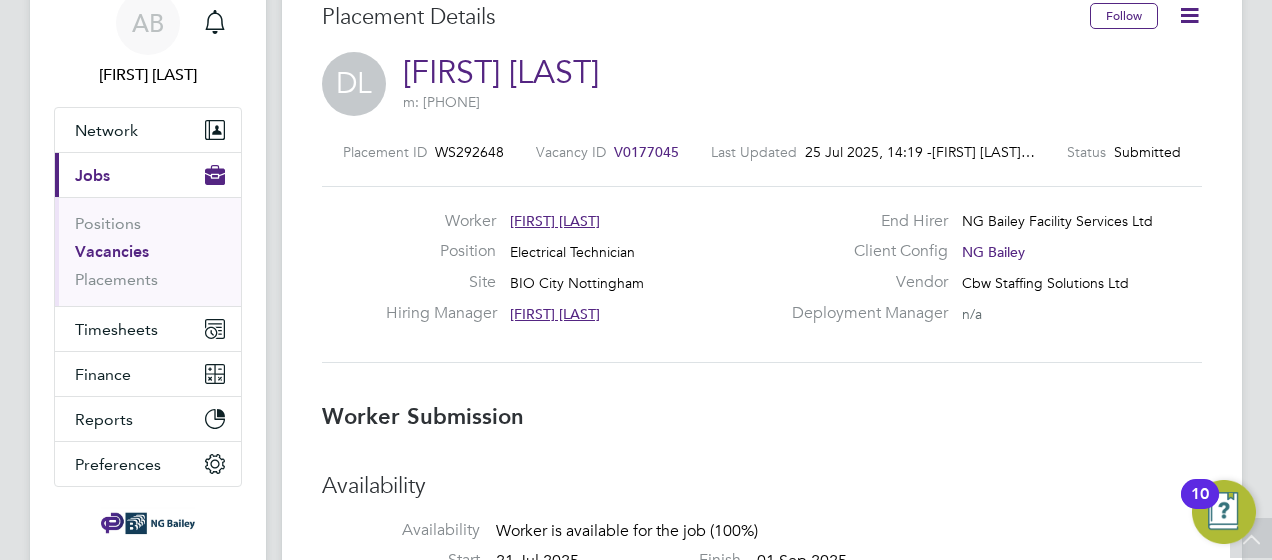 scroll, scrollTop: 0, scrollLeft: 0, axis: both 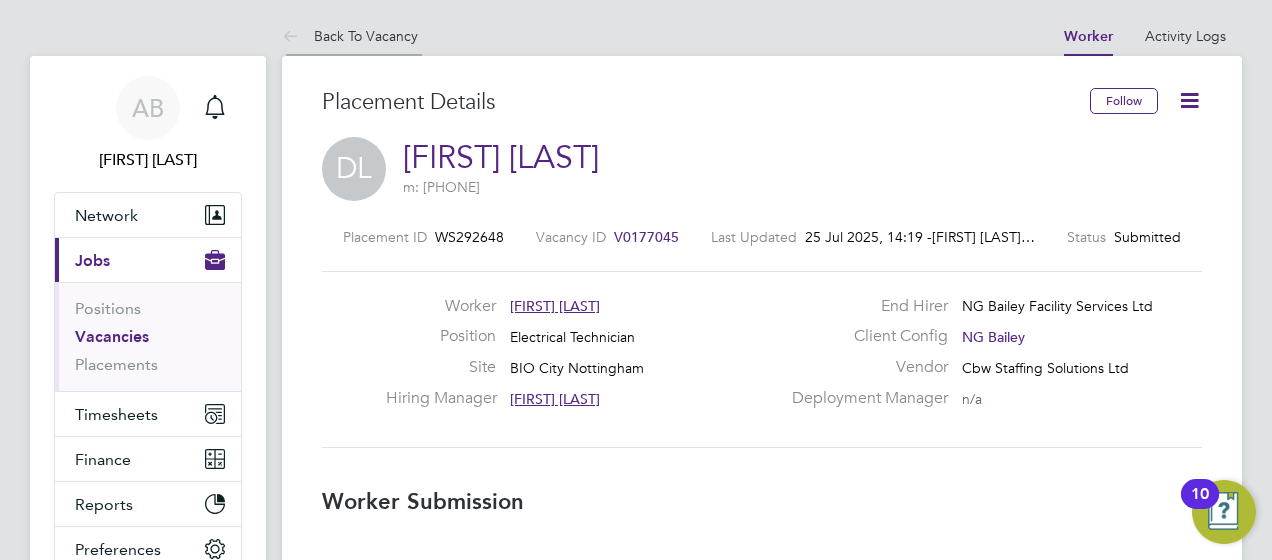 click on "Back To Vacancy" at bounding box center (350, 36) 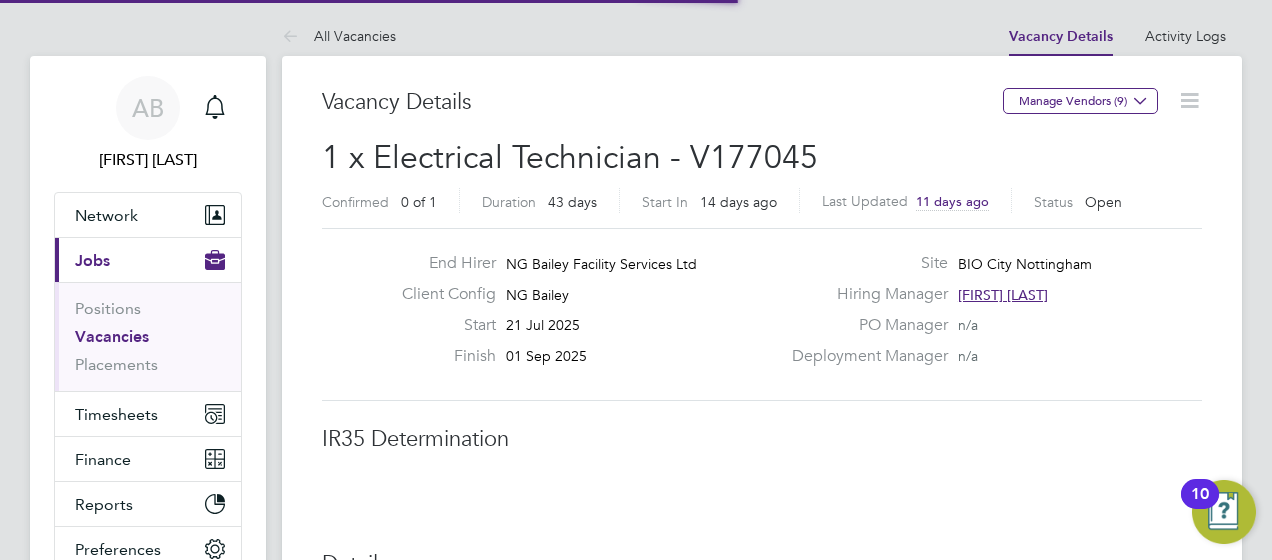 scroll, scrollTop: 10, scrollLeft: 10, axis: both 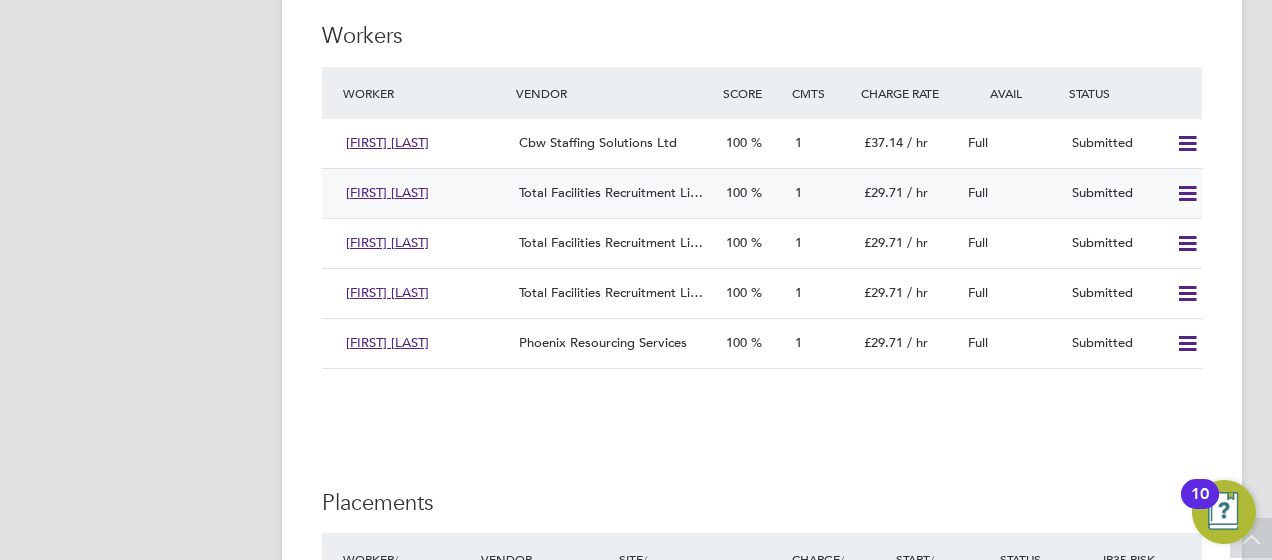 click on "[FIRST] [LAST]" 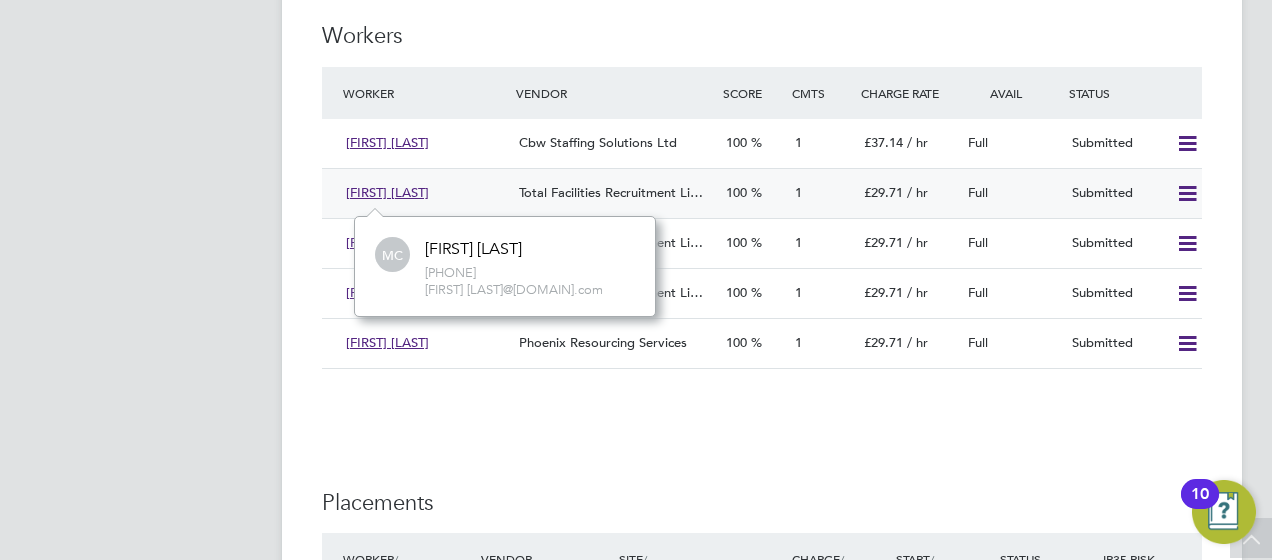 click on "[FIRST] [LAST]" 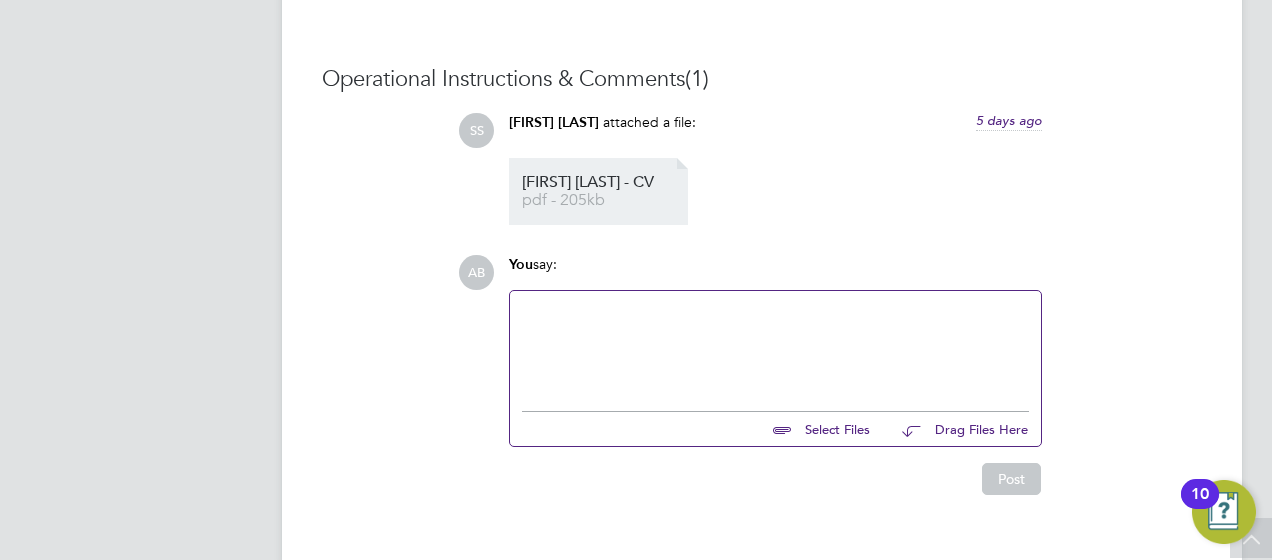 click on "pdf - 205kb" 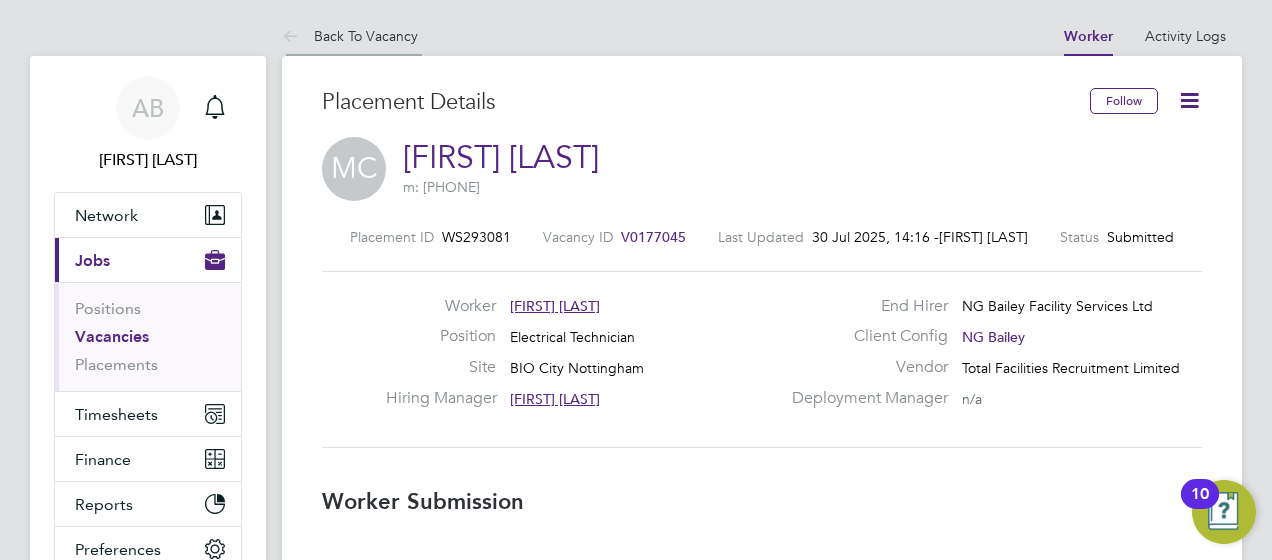 click on "Back To Vacancy" at bounding box center (350, 36) 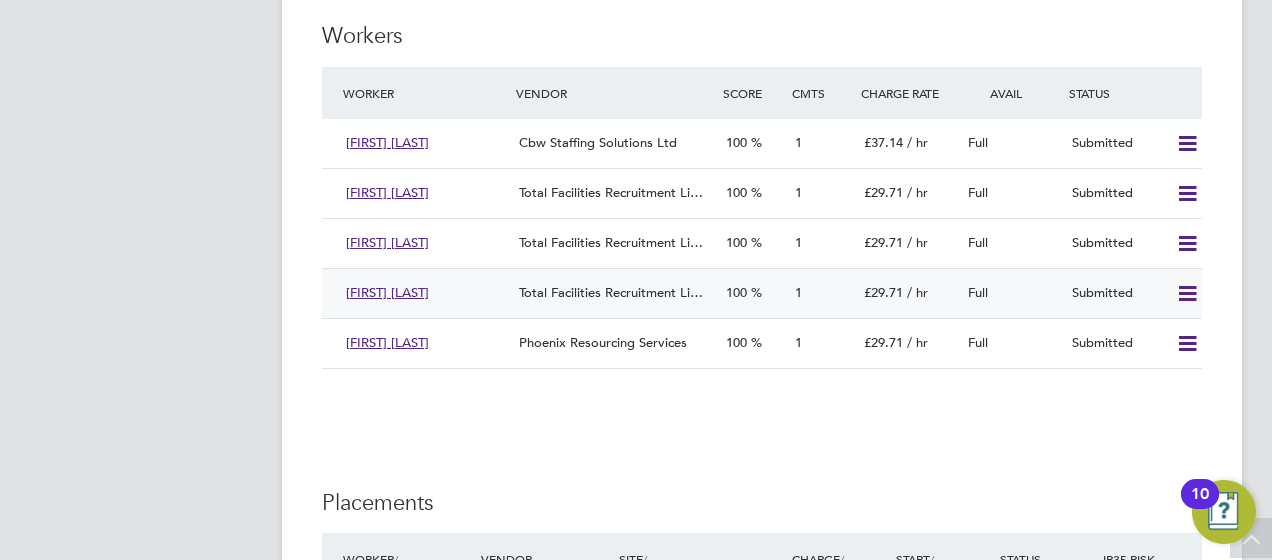 click on "[FIRST] [LAST]" 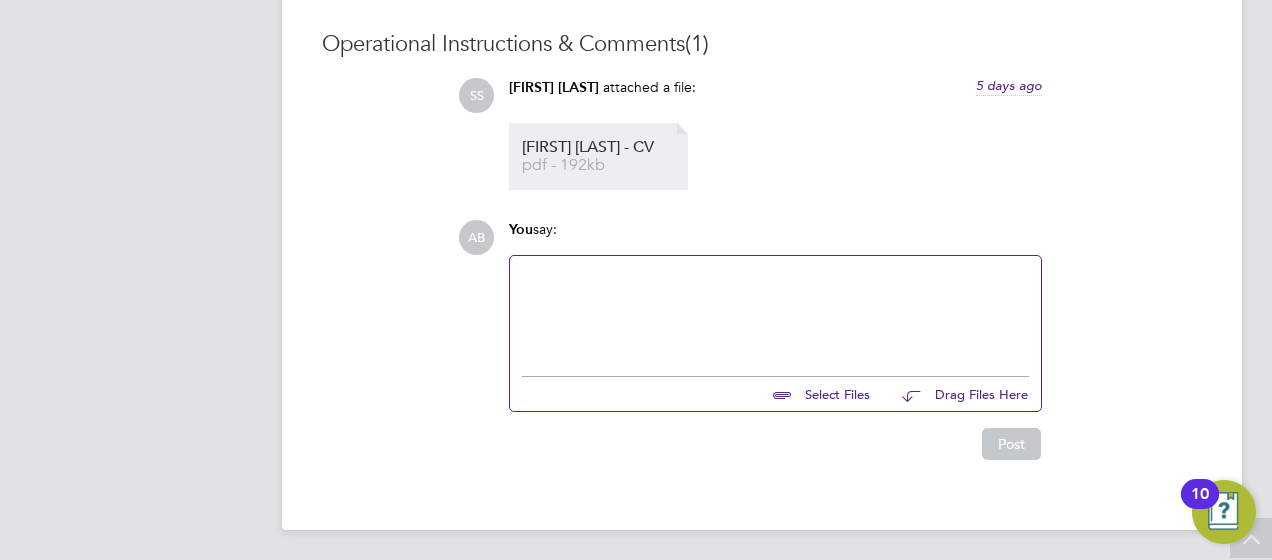 click on "pdf - 192kb" 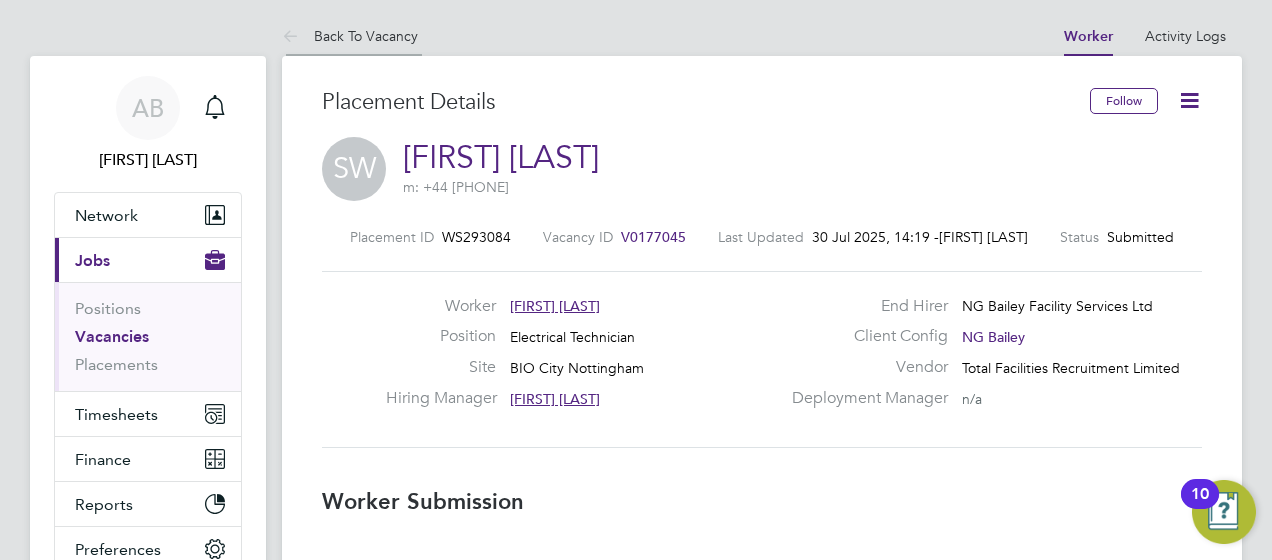 click on "Back To Vacancy" at bounding box center [350, 36] 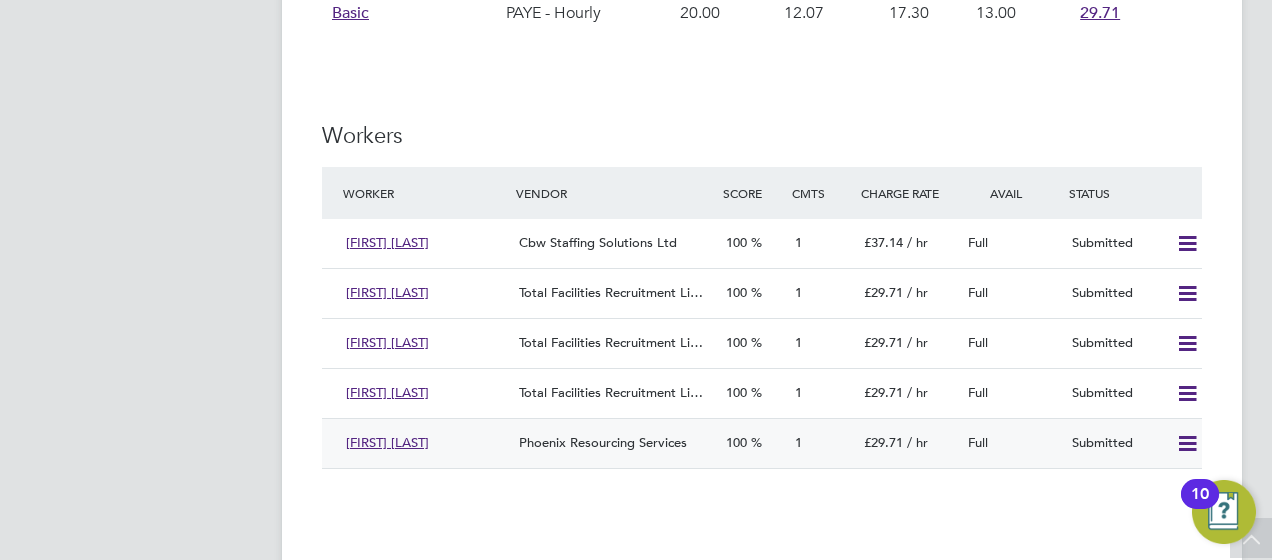 click on "[FIRST] [LAST]" 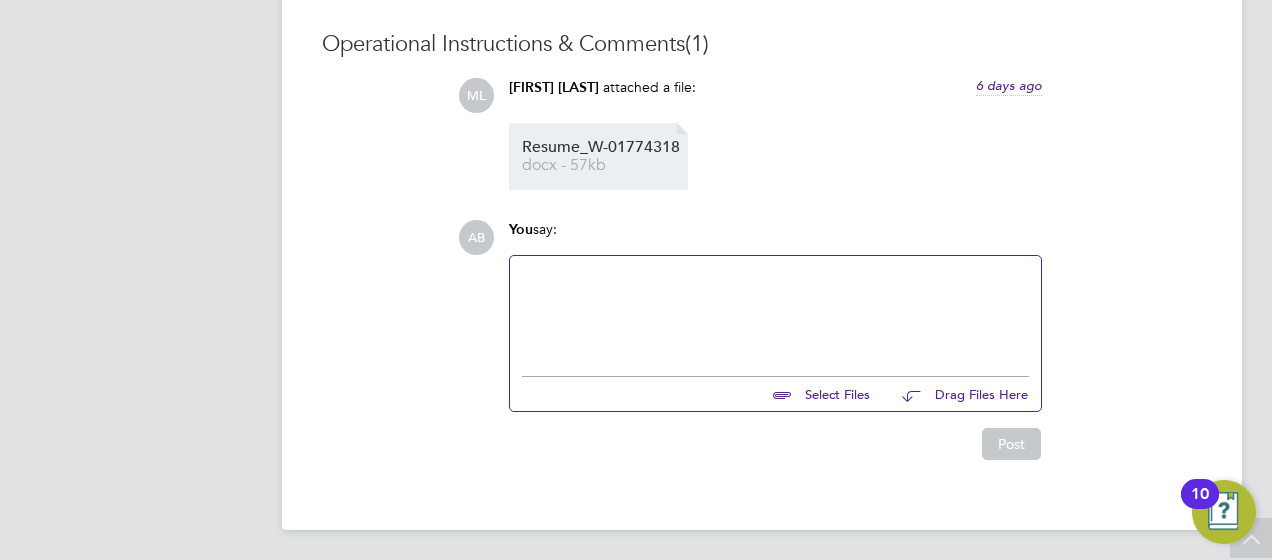 click on "Resume_W-01774318 docx - 57kb" 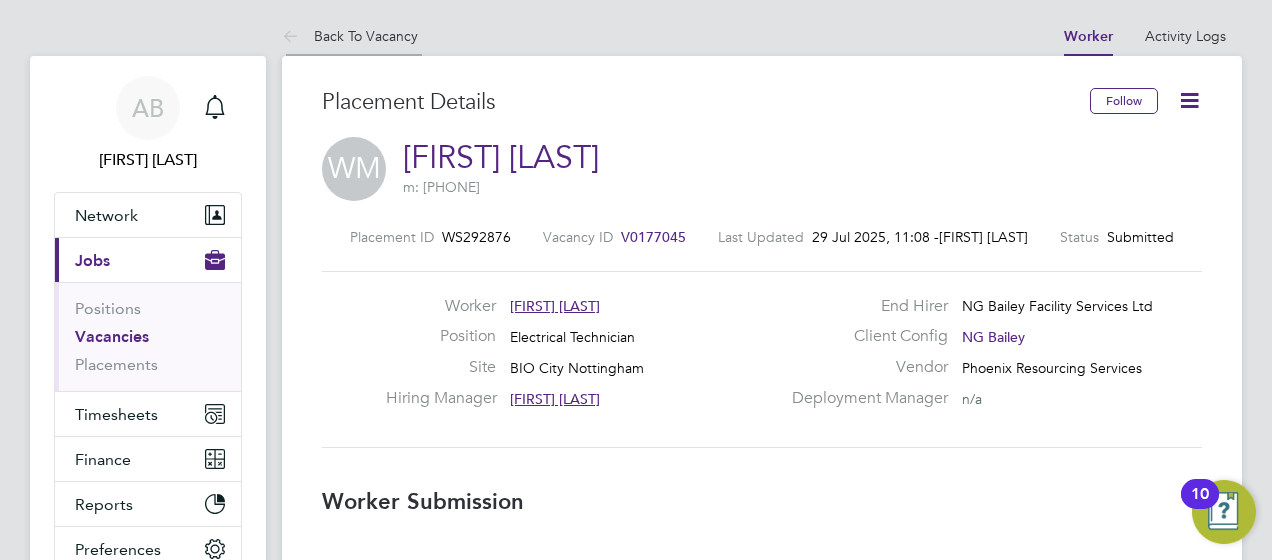 click on "Back To Vacancy" at bounding box center (350, 36) 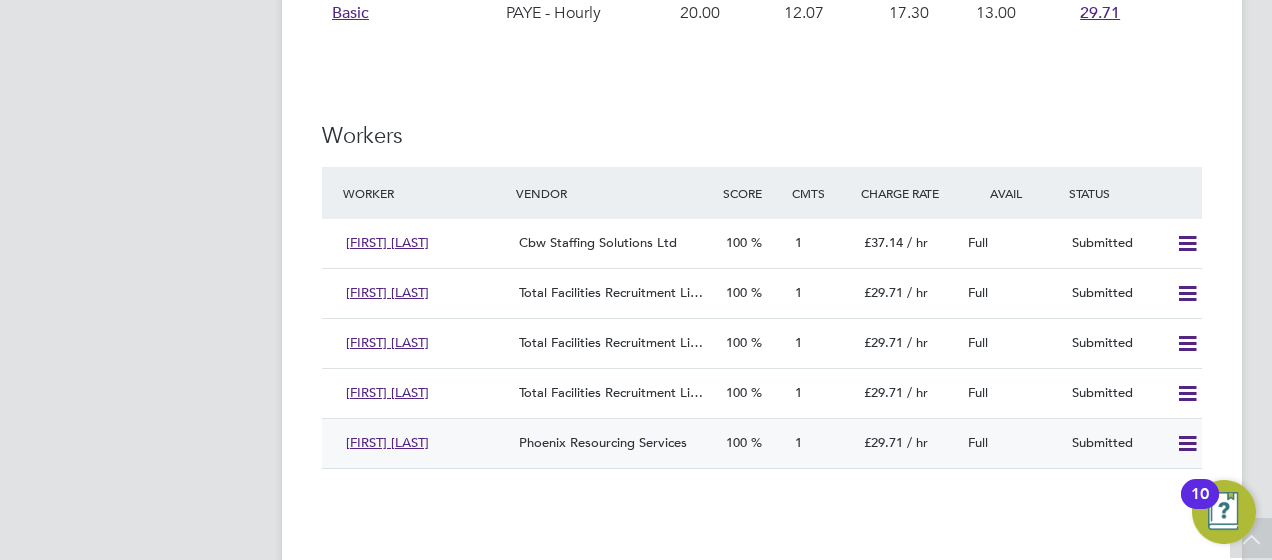 click on "[FIRST] [LAST]" 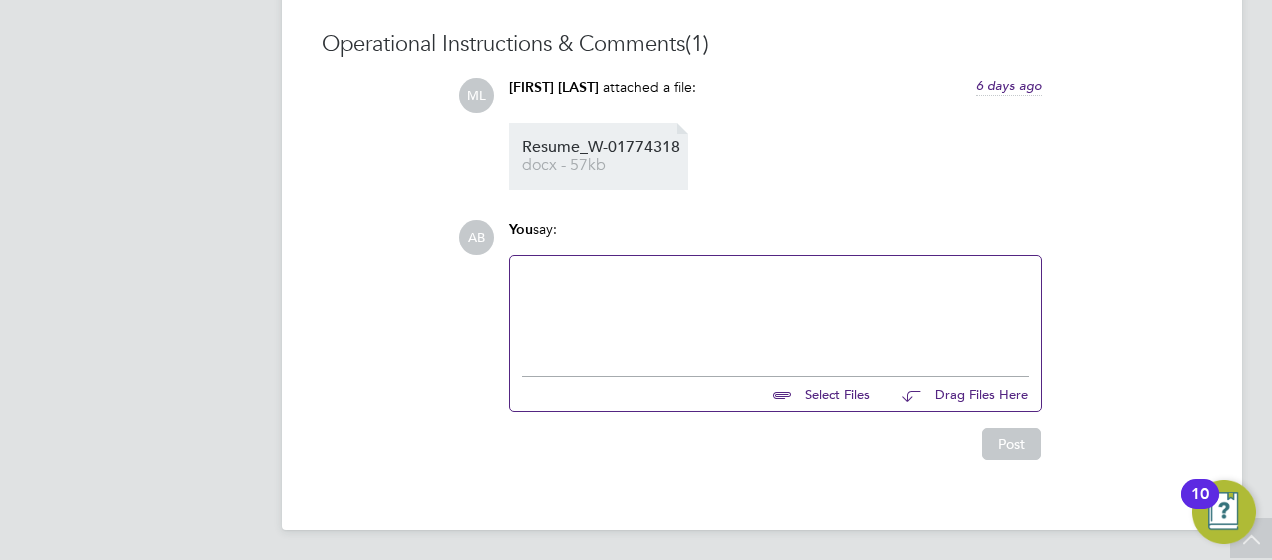click on "Resume_W-01774318" 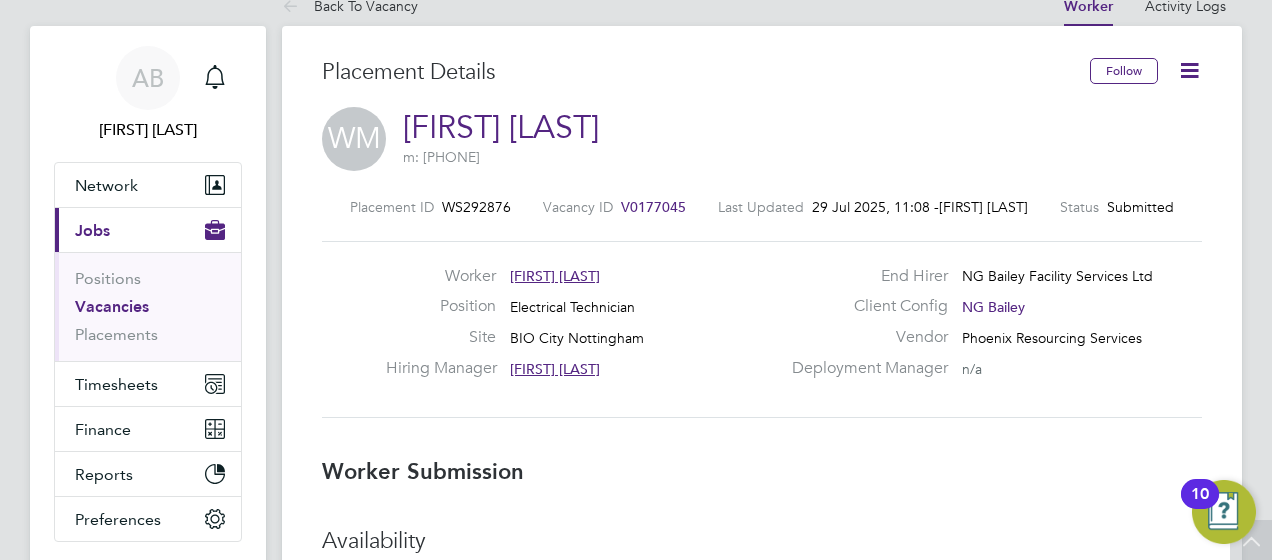 scroll, scrollTop: 0, scrollLeft: 0, axis: both 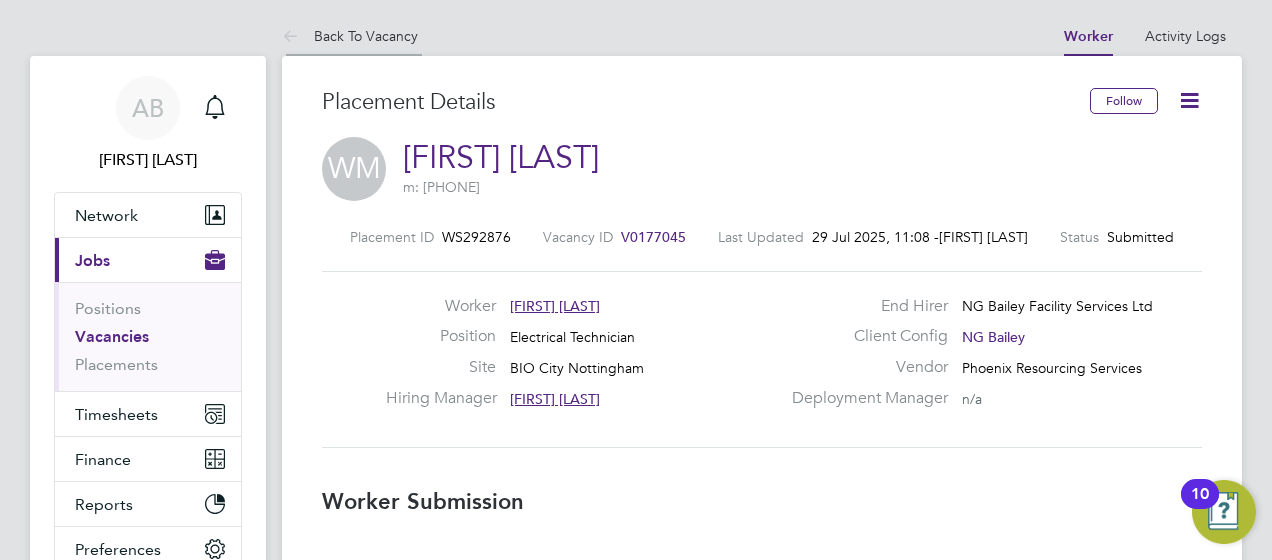 click on "Back To Vacancy" at bounding box center [350, 36] 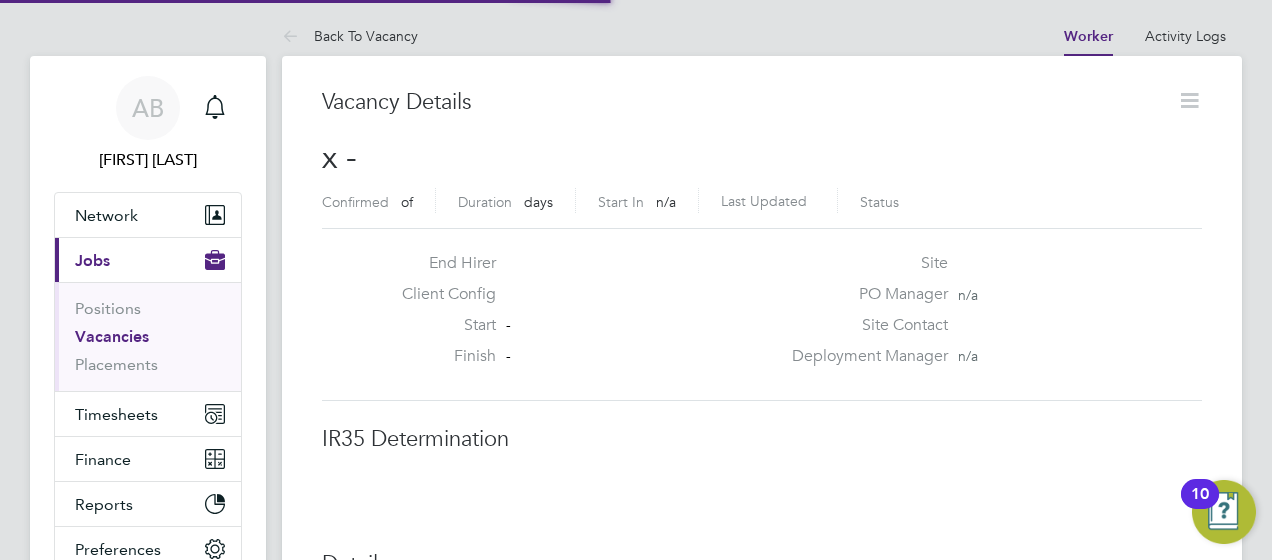 scroll, scrollTop: 10, scrollLeft: 10, axis: both 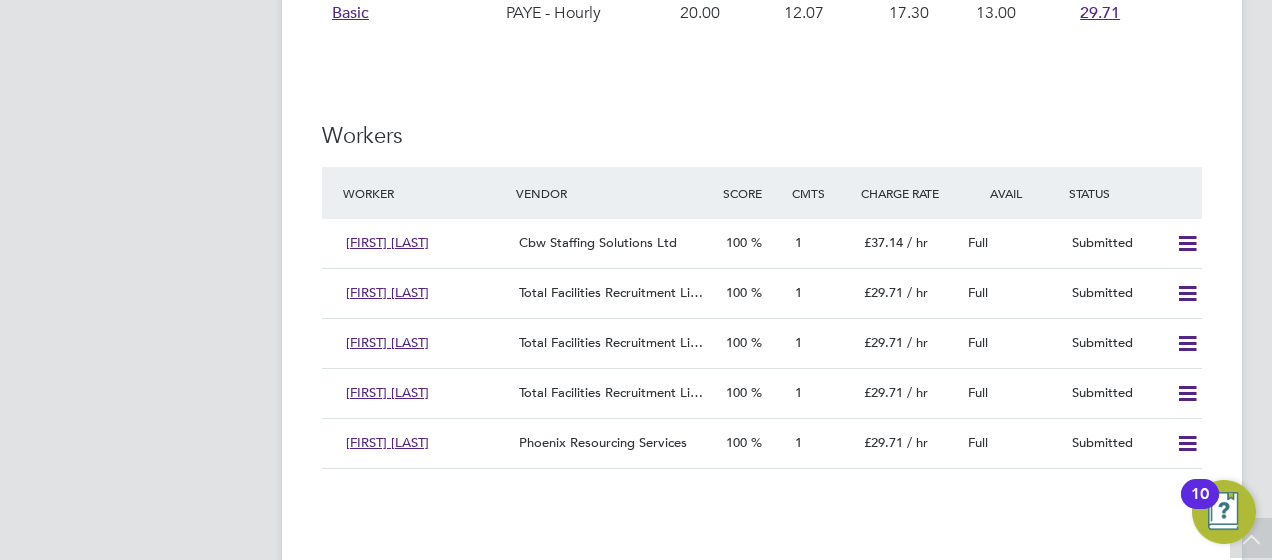 click 